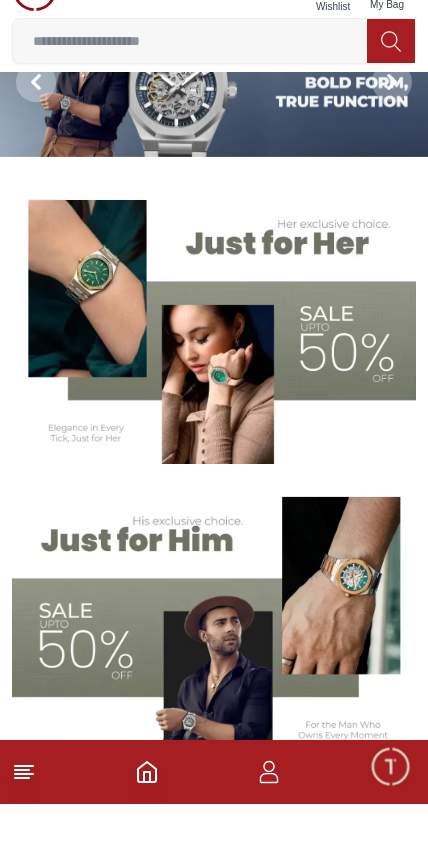 scroll, scrollTop: 66, scrollLeft: 0, axis: vertical 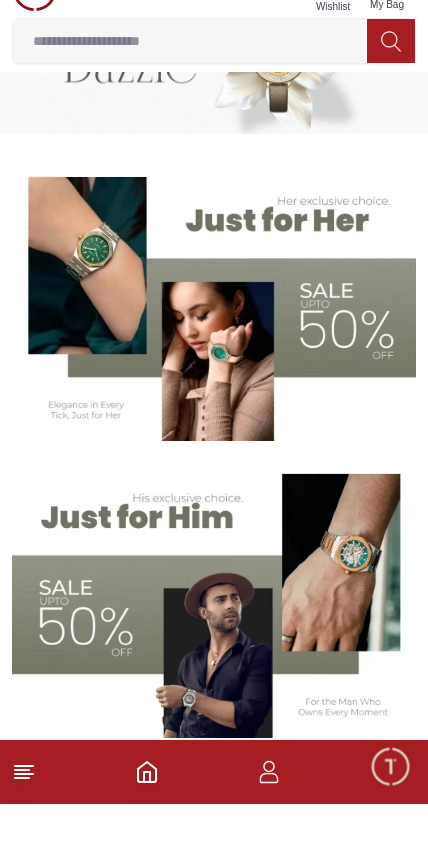 click at bounding box center [214, 490] 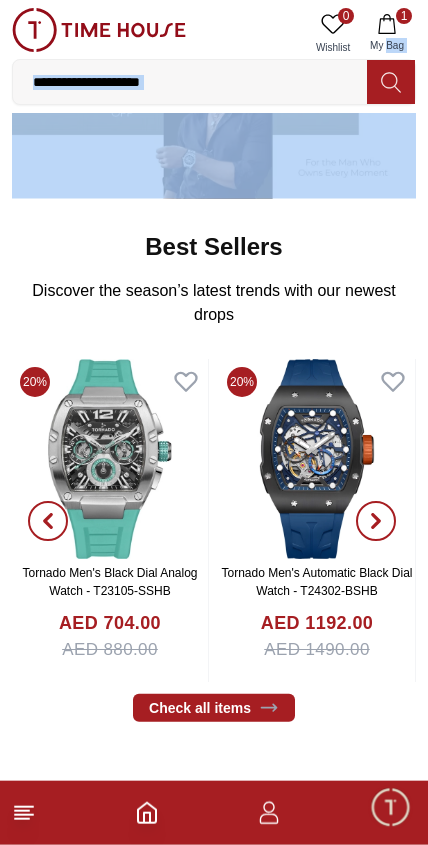 scroll, scrollTop: 681, scrollLeft: 0, axis: vertical 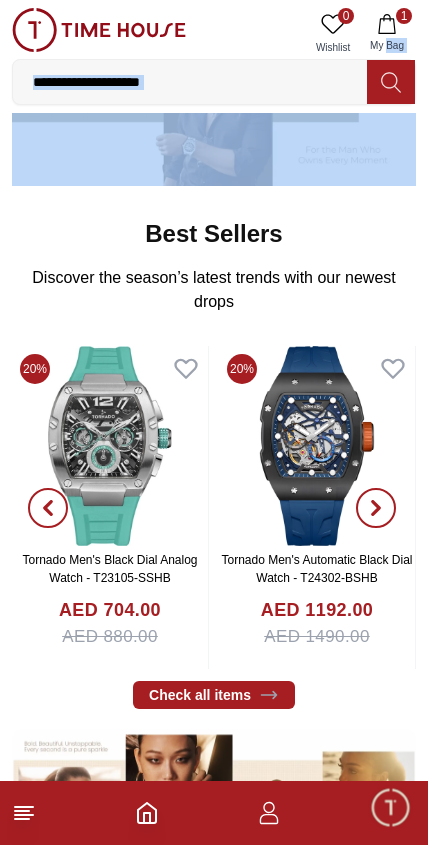 click on "Check all items" at bounding box center [214, 695] 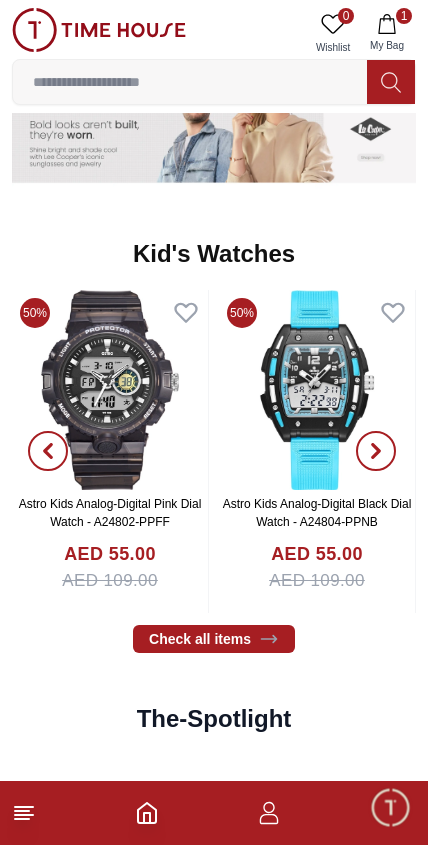 scroll, scrollTop: 3347, scrollLeft: 0, axis: vertical 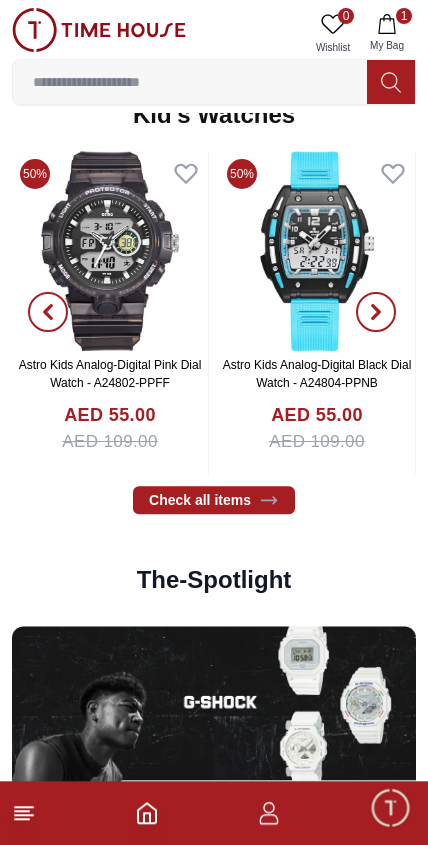 click on "Check all items" at bounding box center [214, 500] 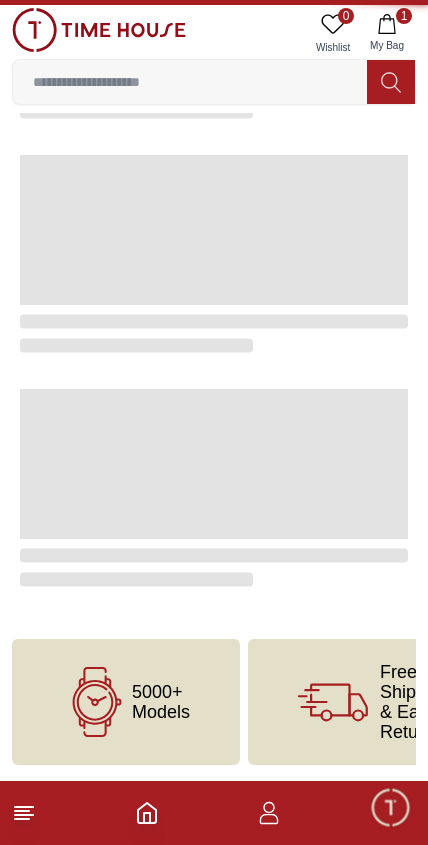 scroll, scrollTop: 0, scrollLeft: 0, axis: both 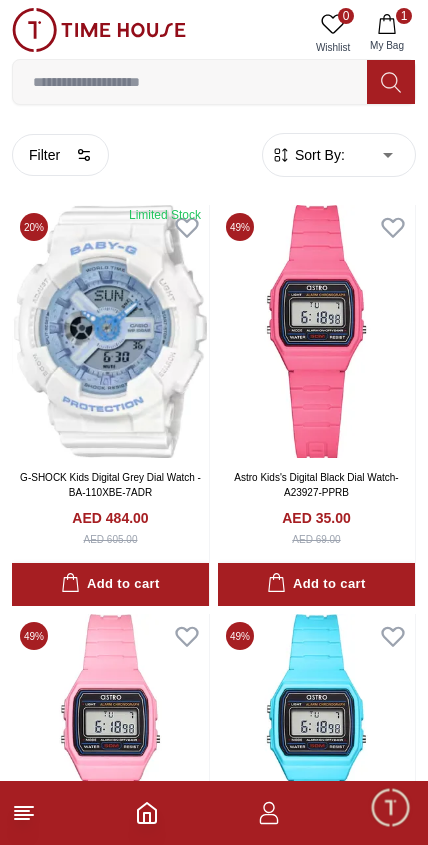 click at bounding box center [190, 82] 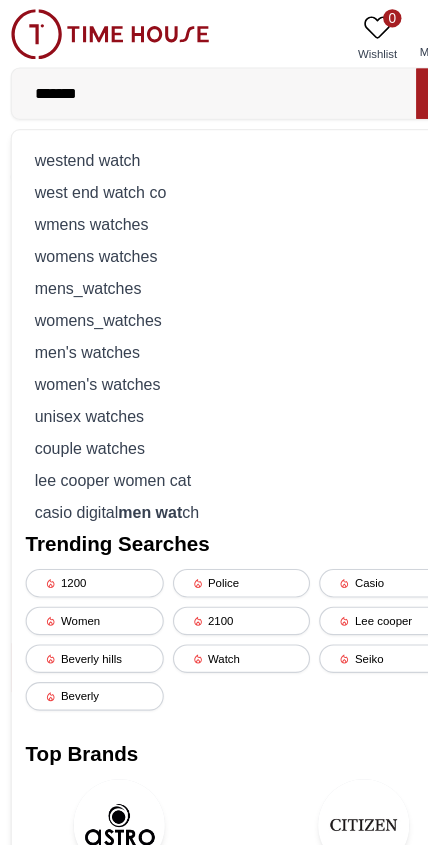 type on "*******" 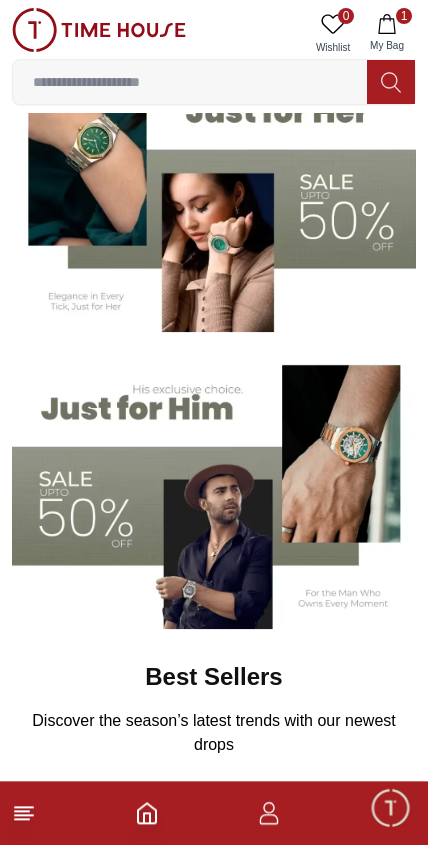 scroll, scrollTop: 238, scrollLeft: 0, axis: vertical 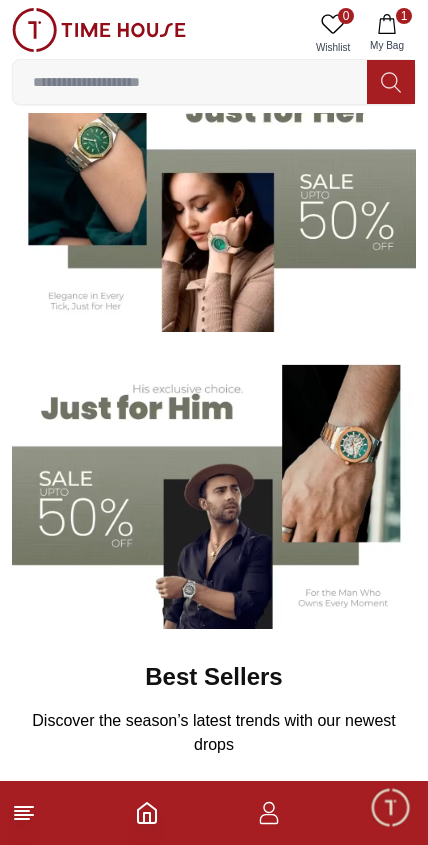 click at bounding box center (214, 488) 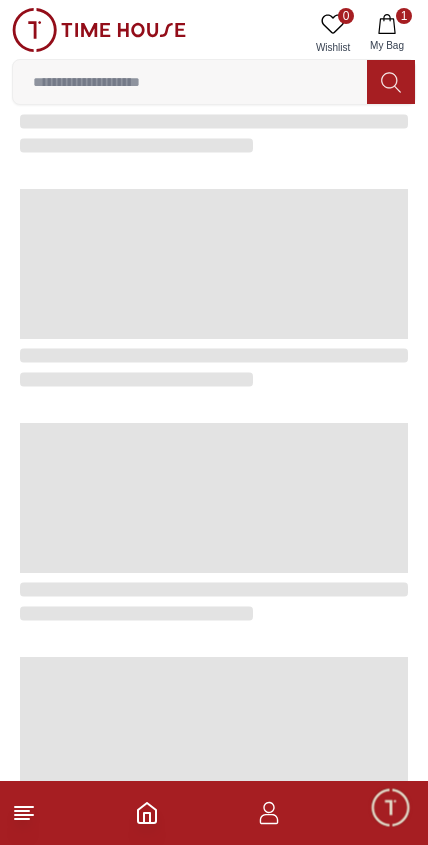 scroll, scrollTop: 0, scrollLeft: 0, axis: both 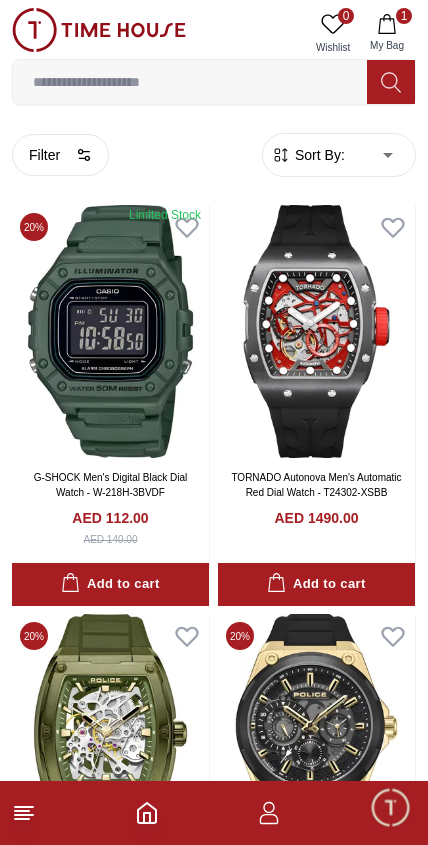 click on "Filter" at bounding box center [60, 155] 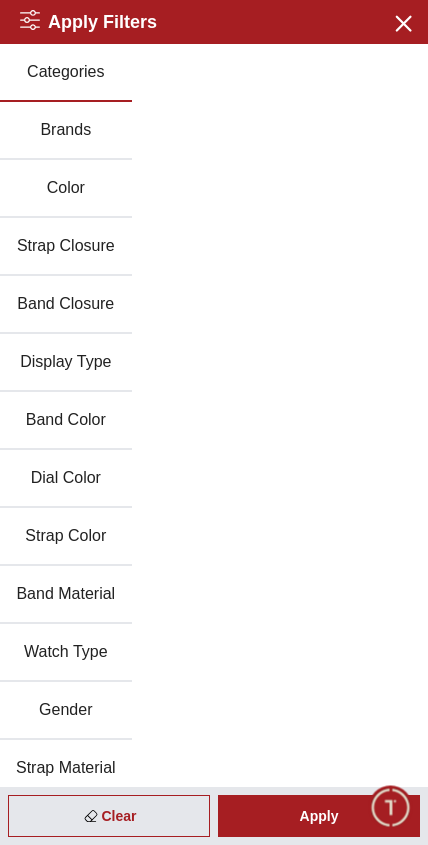 click on "Brands" at bounding box center (66, 131) 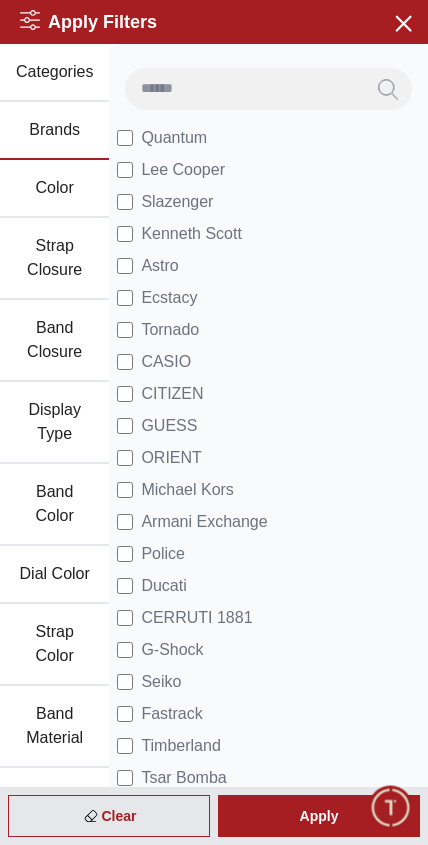 click on "Lee Cooper" at bounding box center [268, 170] 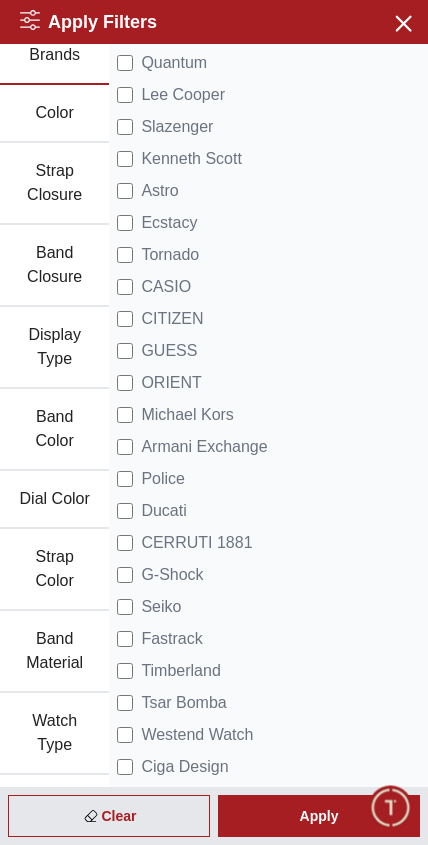 scroll, scrollTop: 74, scrollLeft: 0, axis: vertical 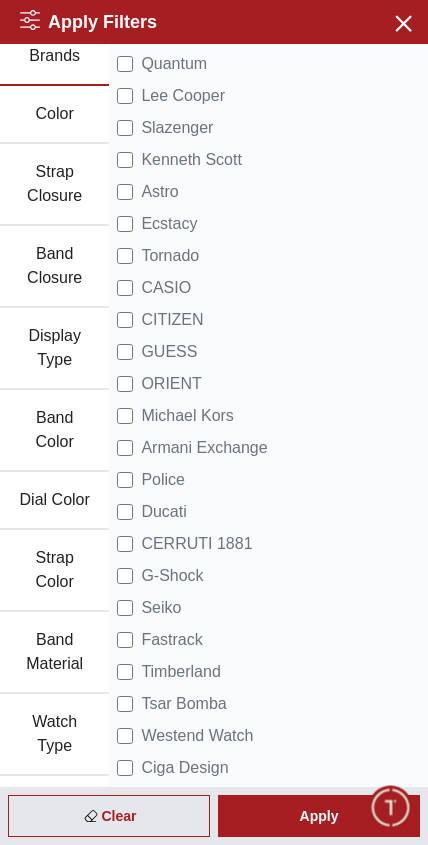 click on "Michael Kors" at bounding box center [187, 416] 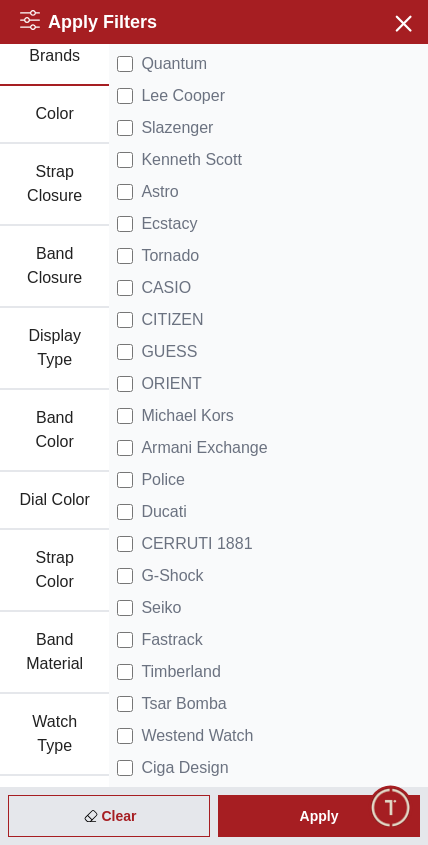 click on "Police" at bounding box center [163, 480] 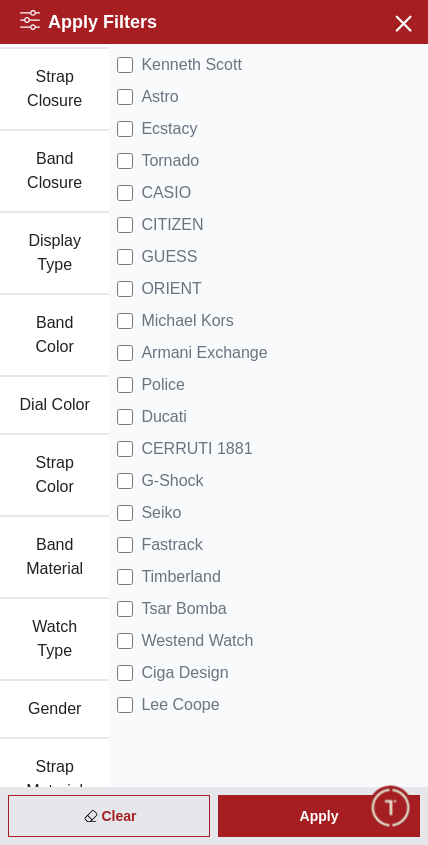scroll, scrollTop: 167, scrollLeft: 0, axis: vertical 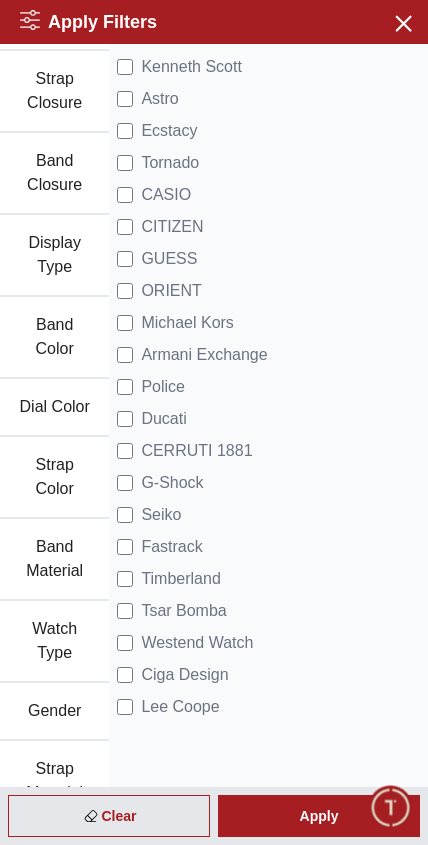 click on "G-Shock" at bounding box center (172, 483) 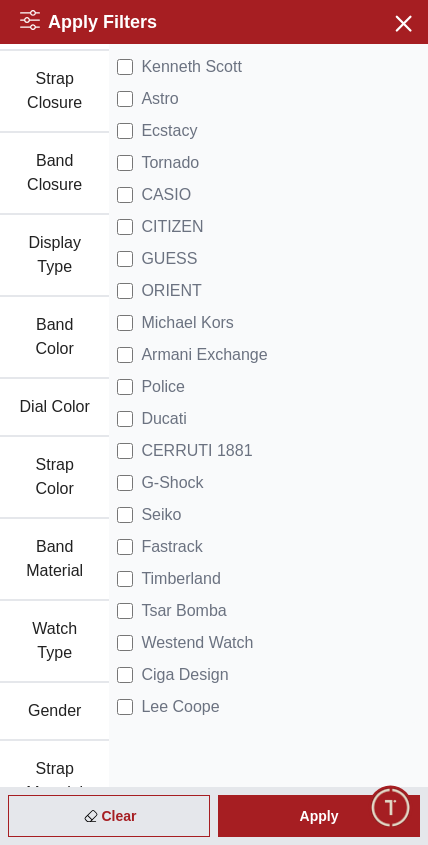 click on "Fastrack" at bounding box center [171, 547] 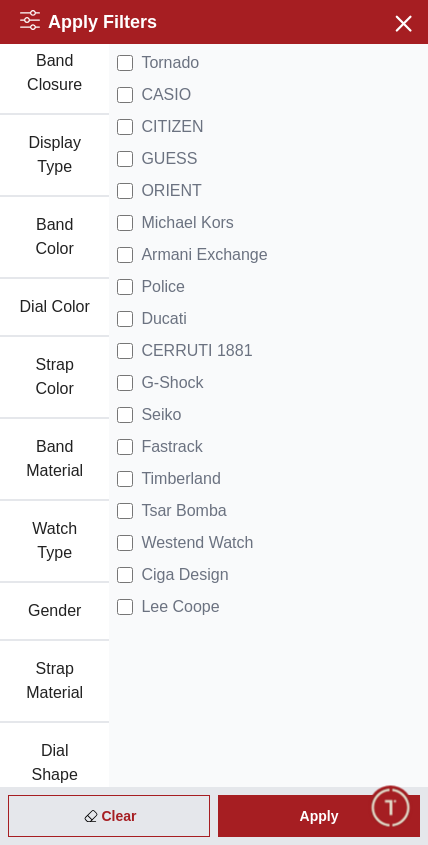 scroll, scrollTop: 265, scrollLeft: 0, axis: vertical 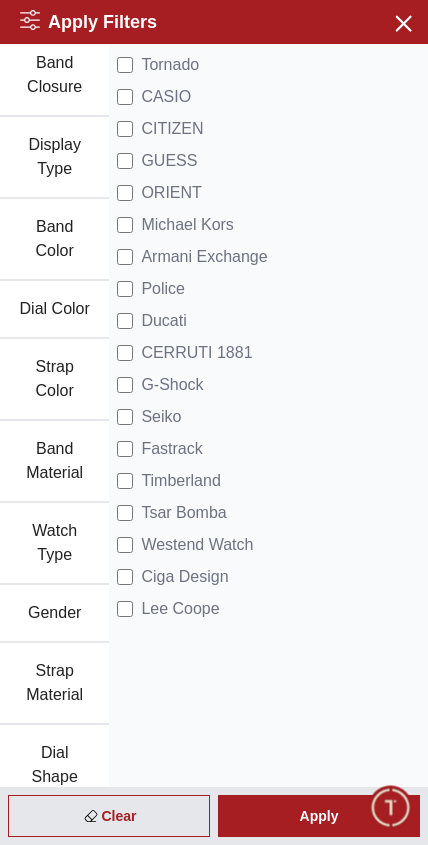 click on "Timberland" at bounding box center (180, 481) 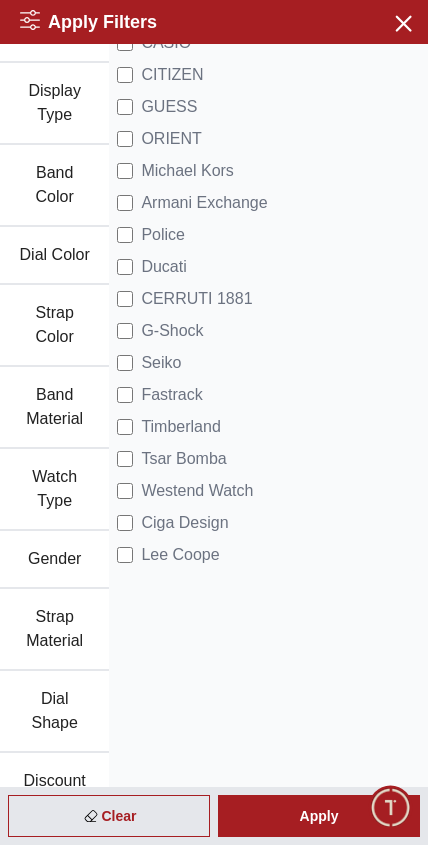 scroll, scrollTop: 331, scrollLeft: 0, axis: vertical 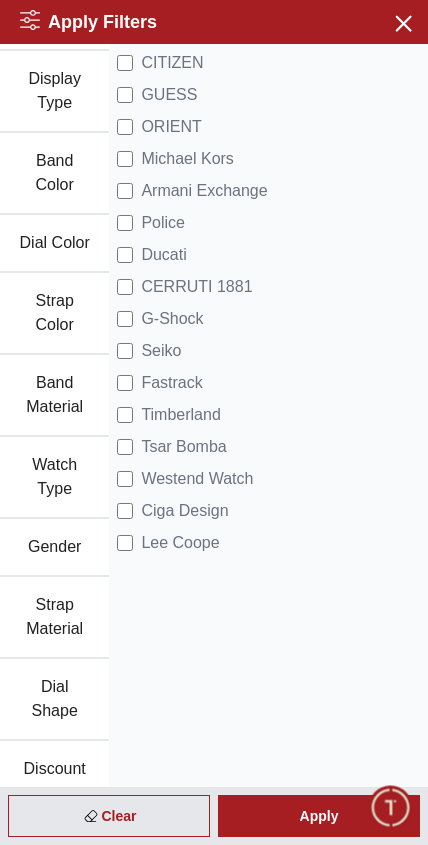 click on "Lee Coope" at bounding box center [180, 543] 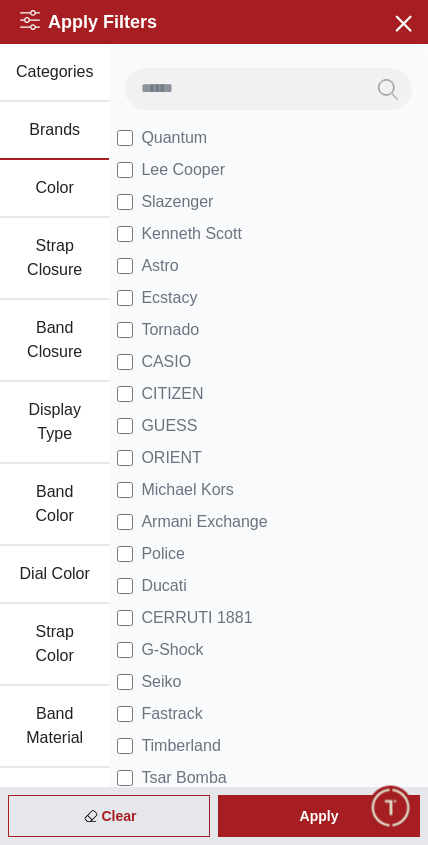 scroll, scrollTop: 0, scrollLeft: 0, axis: both 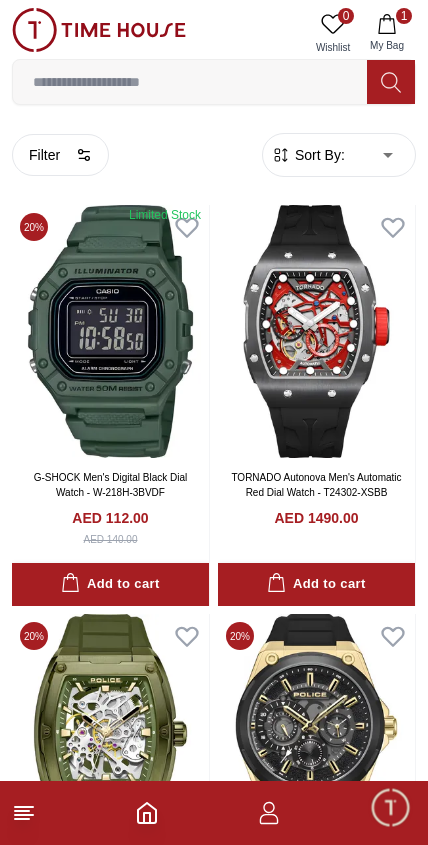 click on "Sort By:" at bounding box center (318, 155) 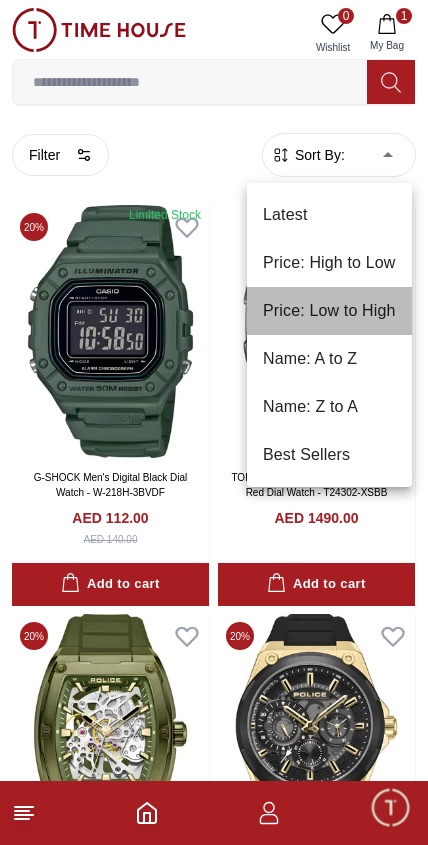 click on "Price: Low to High" at bounding box center (329, 311) 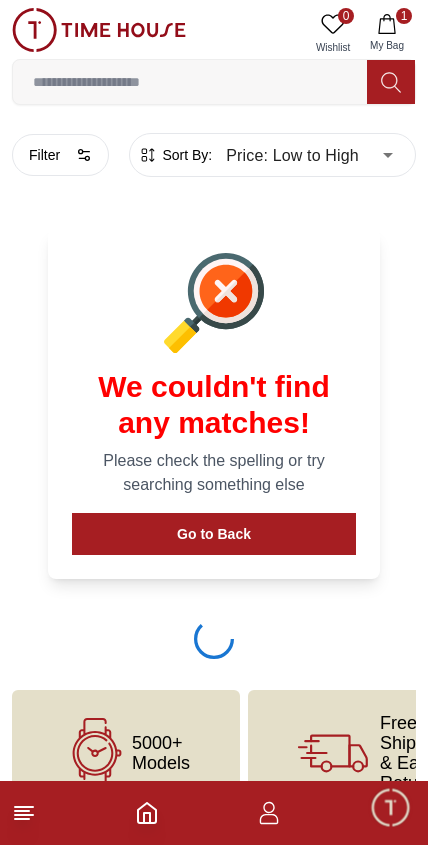 type on "*" 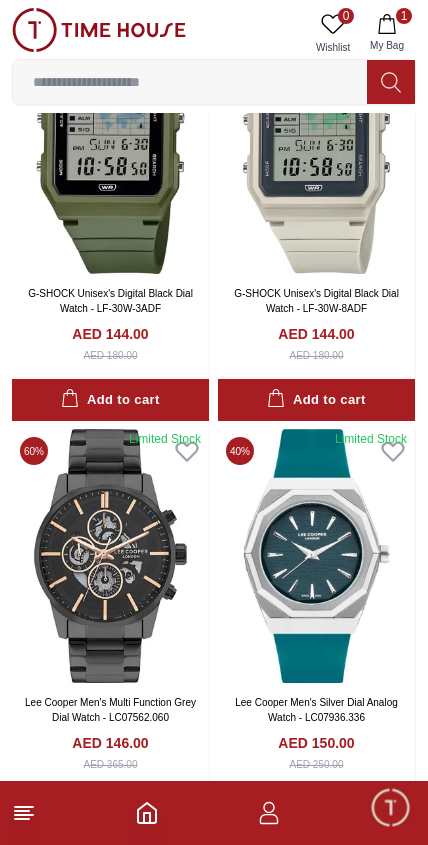 scroll, scrollTop: 2232, scrollLeft: 0, axis: vertical 